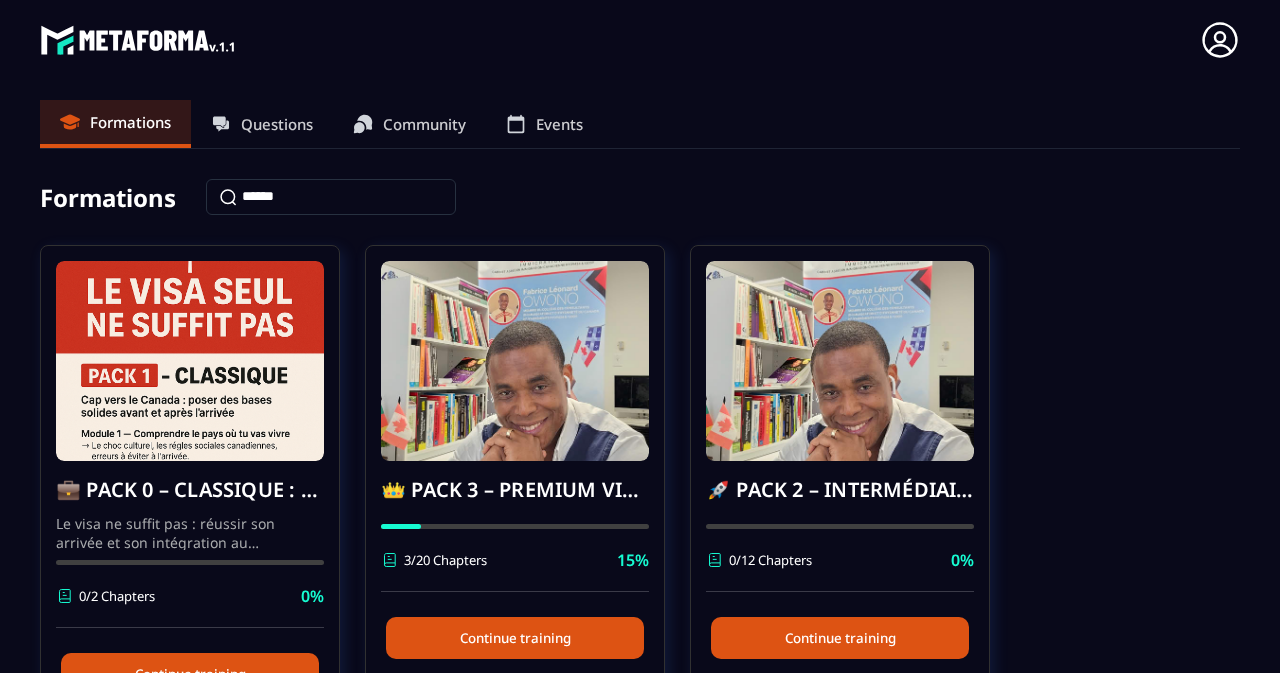scroll, scrollTop: 0, scrollLeft: 0, axis: both 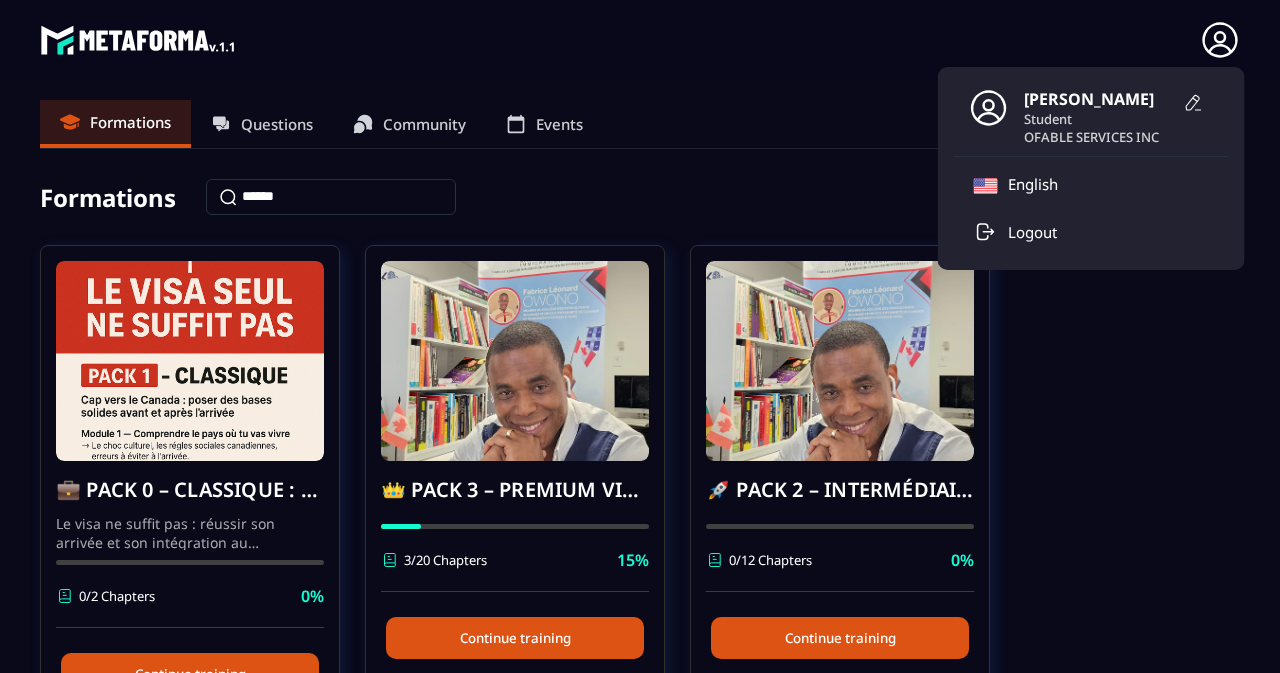 click 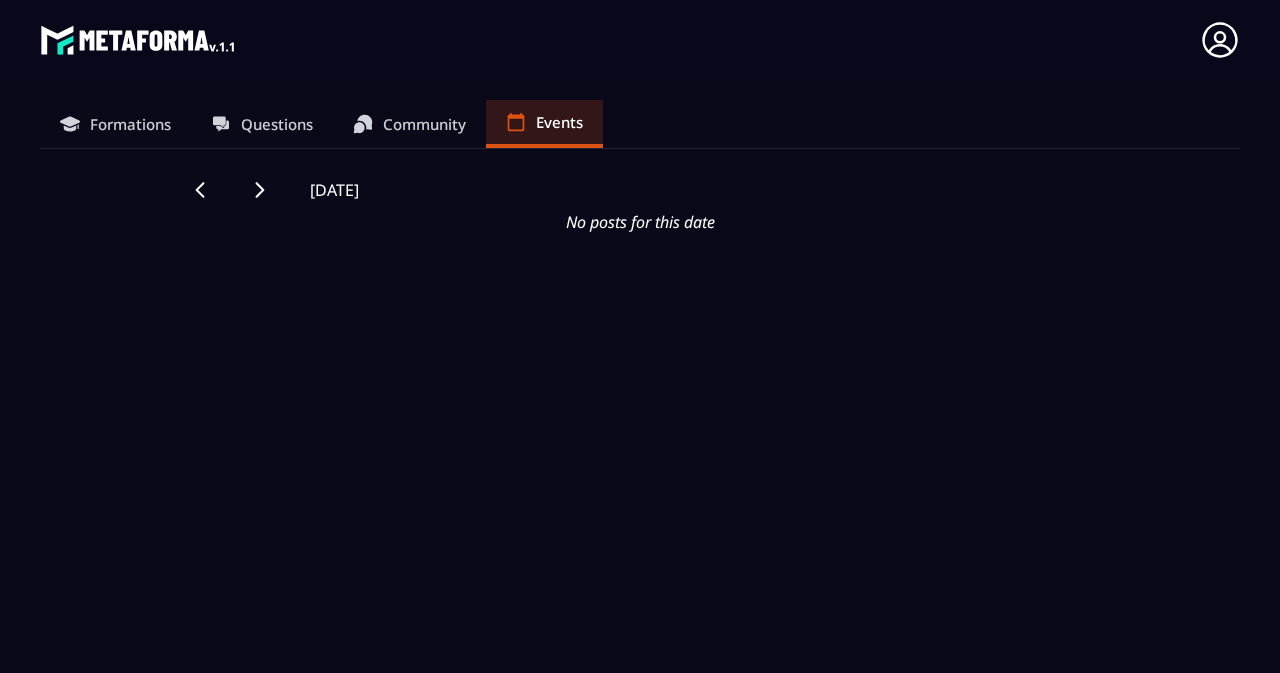 click on "Community" at bounding box center [424, 124] 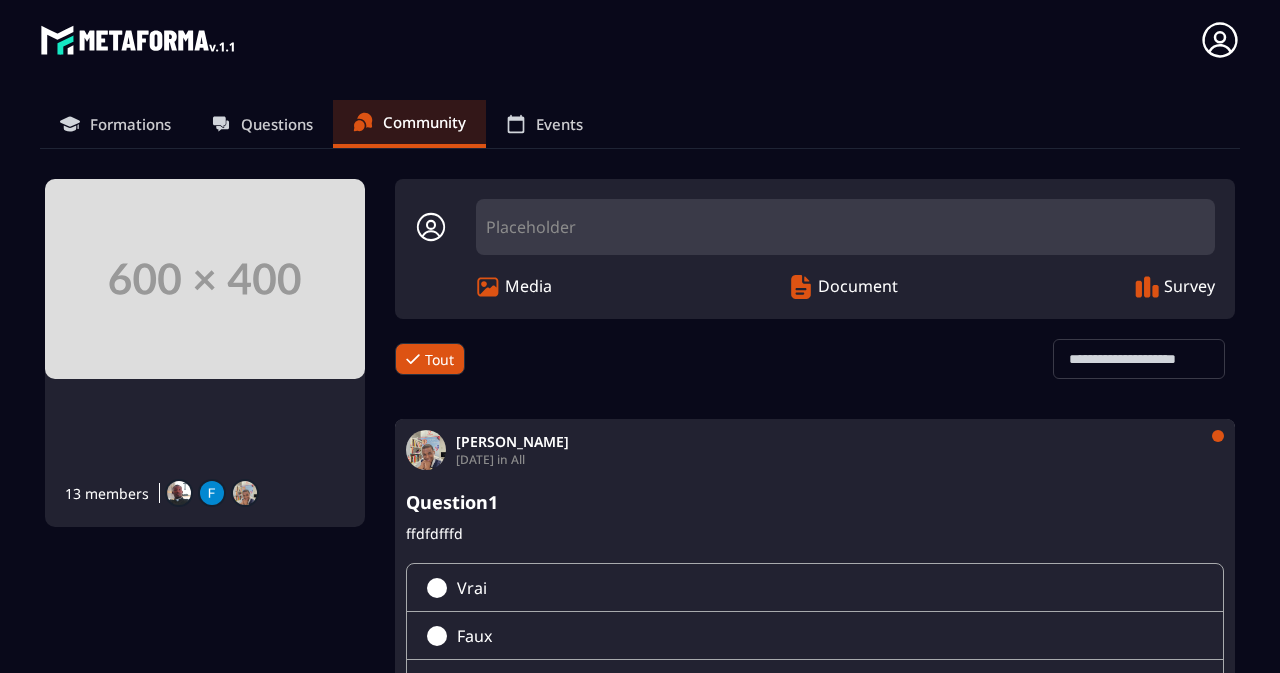 click at bounding box center [426, 450] 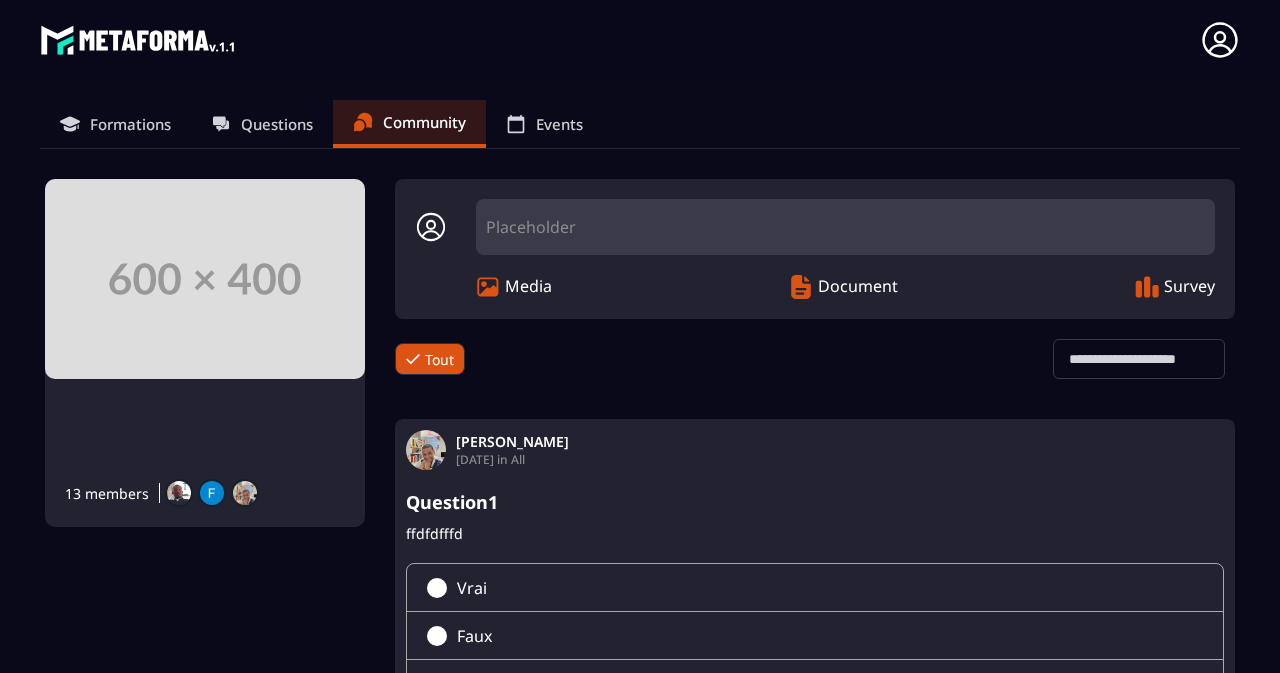 click on "Questions" at bounding box center (277, 124) 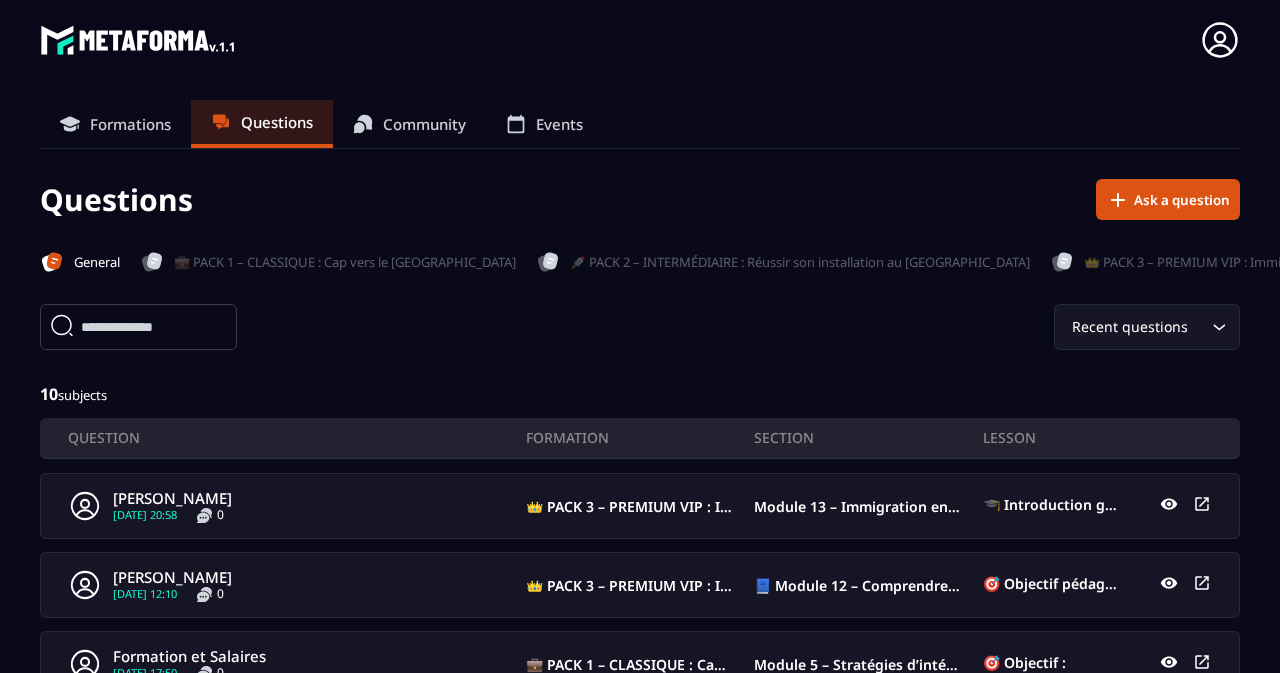 click on "Formations" at bounding box center [130, 124] 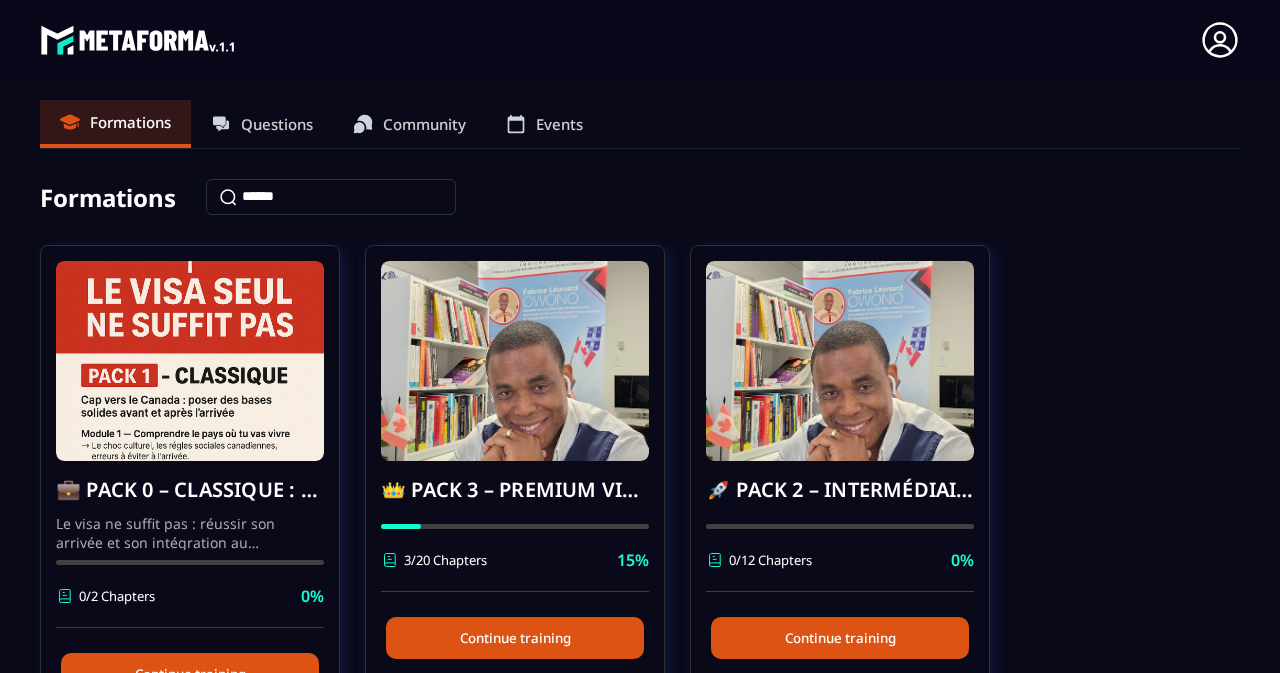 click on "Formations Questions Community Events Formations 💼 PACK 0 – CLASSIQUE : Cap vers le [DEMOGRAPHIC_DATA] -Gratuit Le visa ne suffit pas : réussir son arrivée et son intégration au [GEOGRAPHIC_DATA]
💼 PACK 0 – CLASSIQUE : Cap vers le [GEOGRAPHIC_DATA]
Objectif : poser des bases solides avant et après l’arrivée. 0/2 Chapters 0%  Continue training 👑 PACK 3 – PREMIUM VIP : Immigrer et réussir comme un Pro 3/20 Chapters 15%  Continue training 🚀 PACK 2 – INTERMÉDIAIRE : Réussir son installation au [GEOGRAPHIC_DATA] 0/12 Chapters 0%  Continue training 💼 PACK 1 – CLASSIQUE : Cap vers le [DEMOGRAPHIC_DATA] Le visa ne suffit pas : réussir son arrivée et son intégration au [GEOGRAPHIC_DATA]
💼 PACK 1 – CLASSIQUE : Cap vers le [GEOGRAPHIC_DATA]
Objectif : poser des bases solides avant et après l’arrivée. 9/18 Chapters 50%  Continue training" at bounding box center (640, 694) 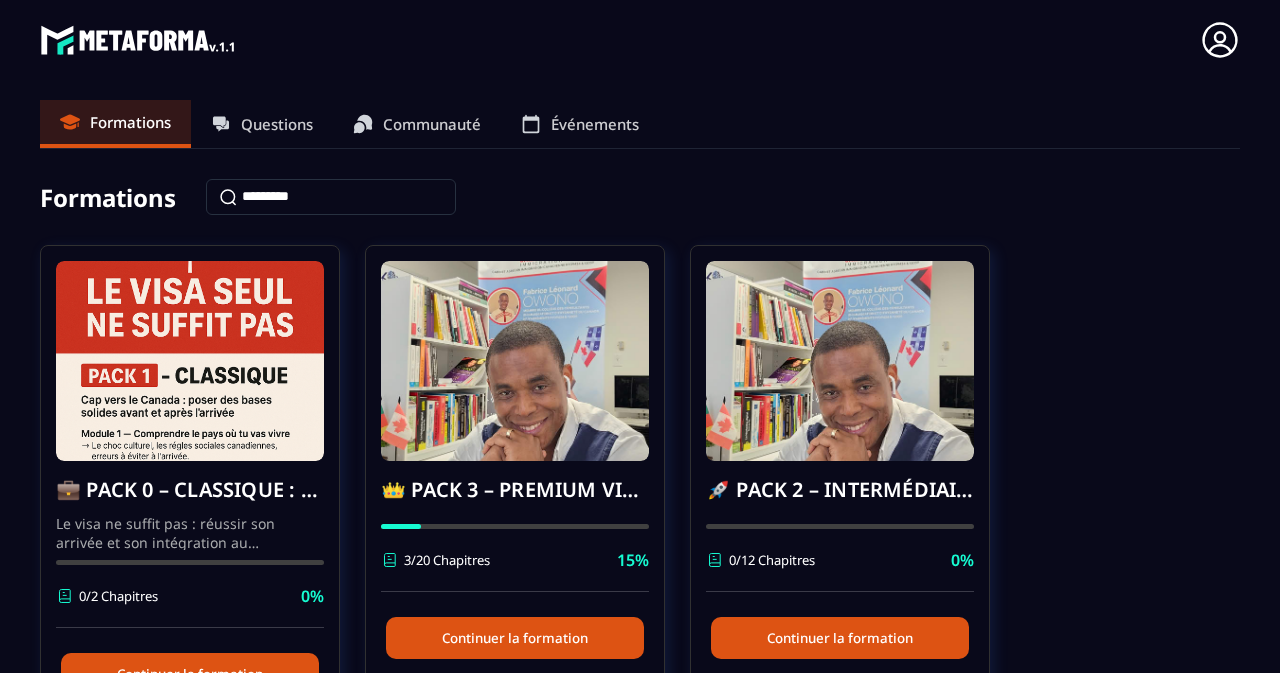 drag, startPoint x: 1179, startPoint y: 3, endPoint x: 880, endPoint y: 94, distance: 312.5412 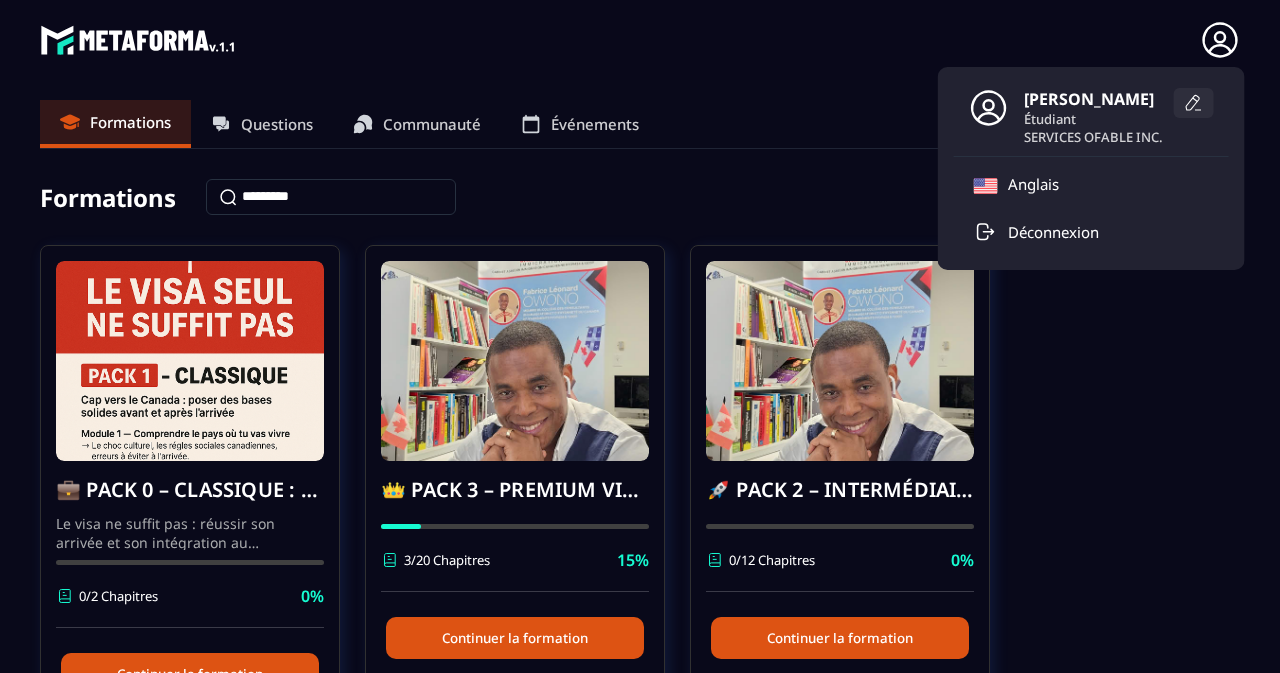 click 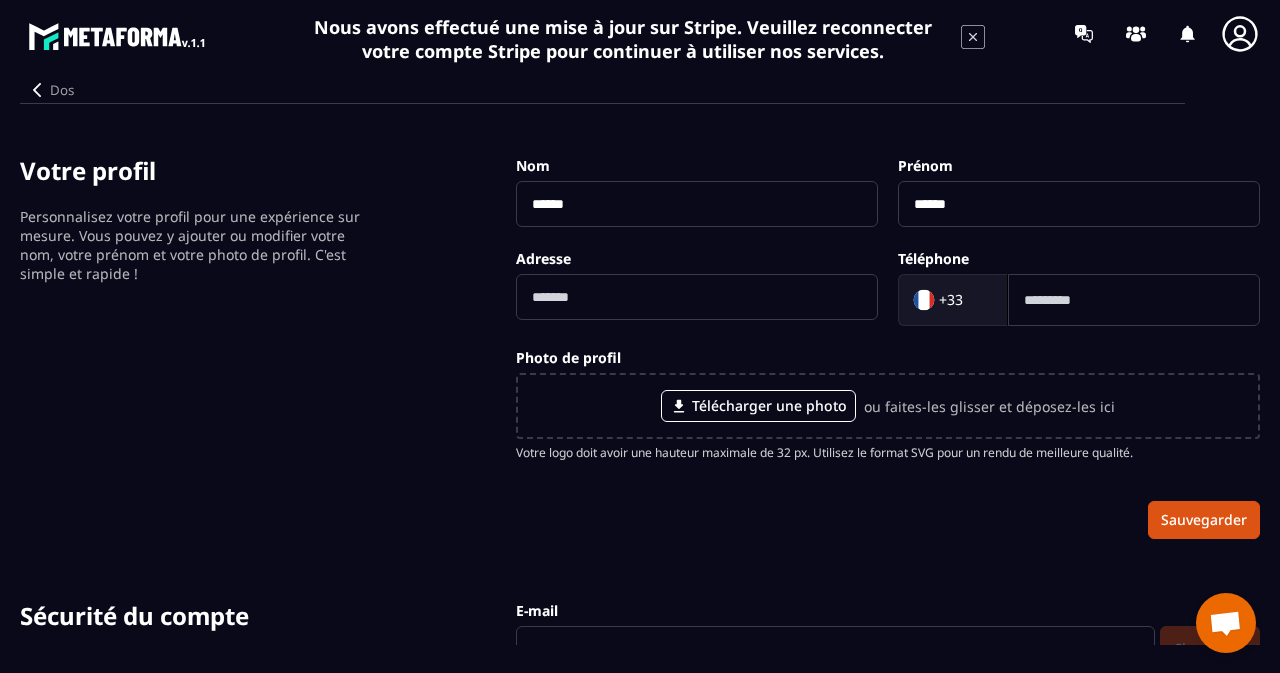 click on "**********" at bounding box center [640, 370] 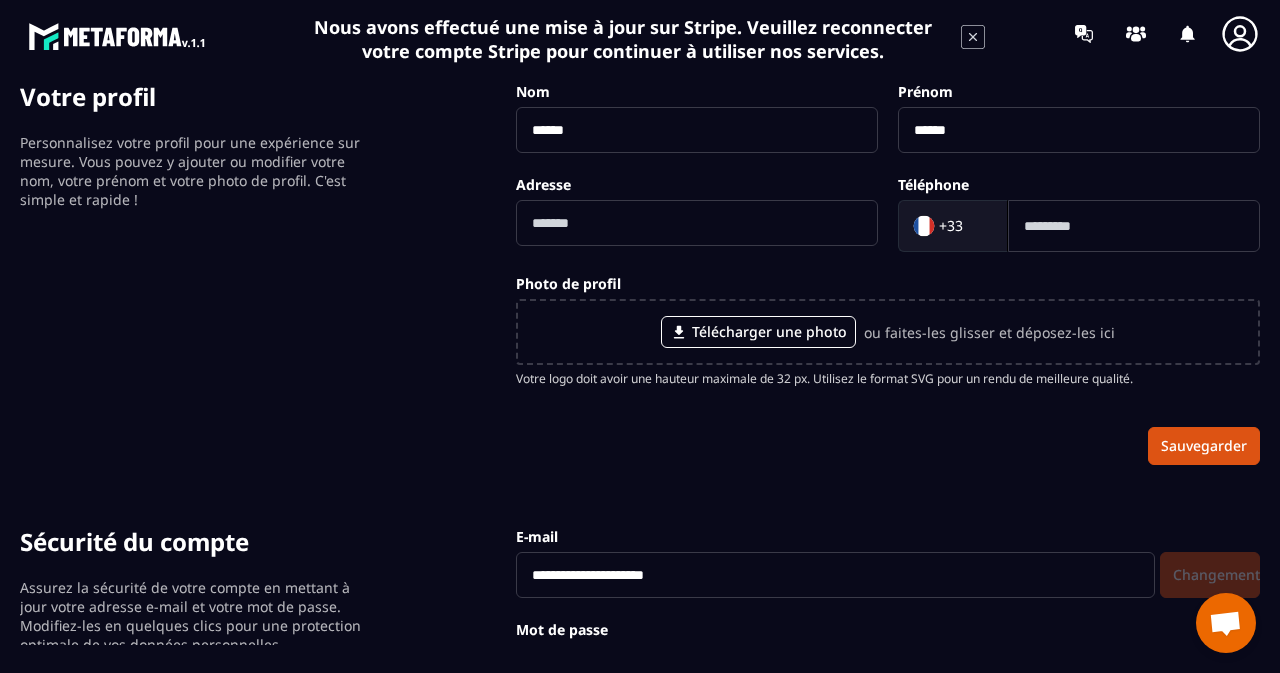 scroll, scrollTop: 34, scrollLeft: 0, axis: vertical 